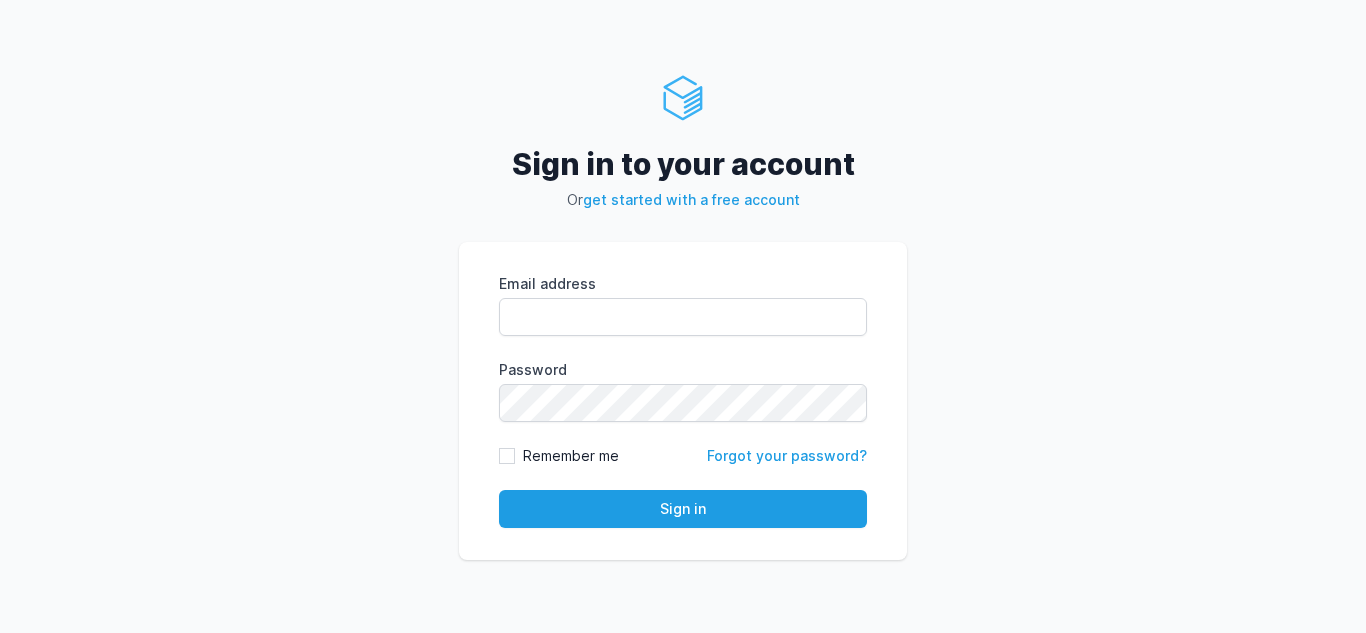 scroll, scrollTop: 0, scrollLeft: 0, axis: both 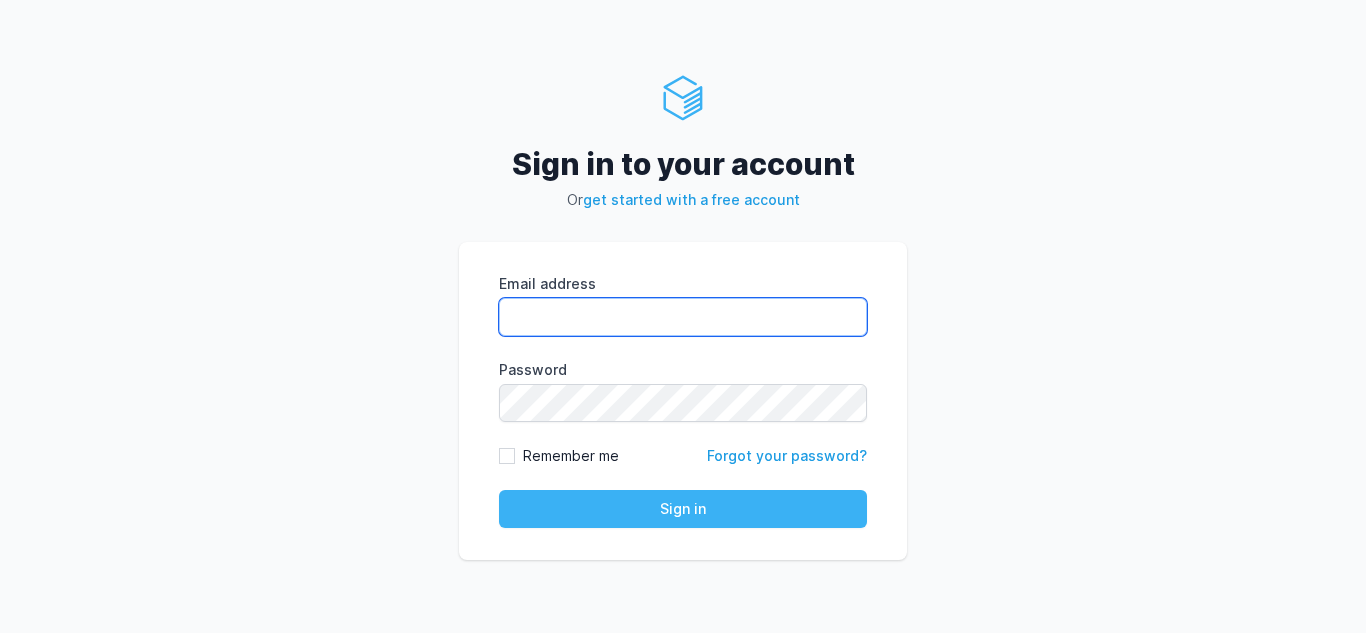 type on "rahul.raikar@cdmx.in" 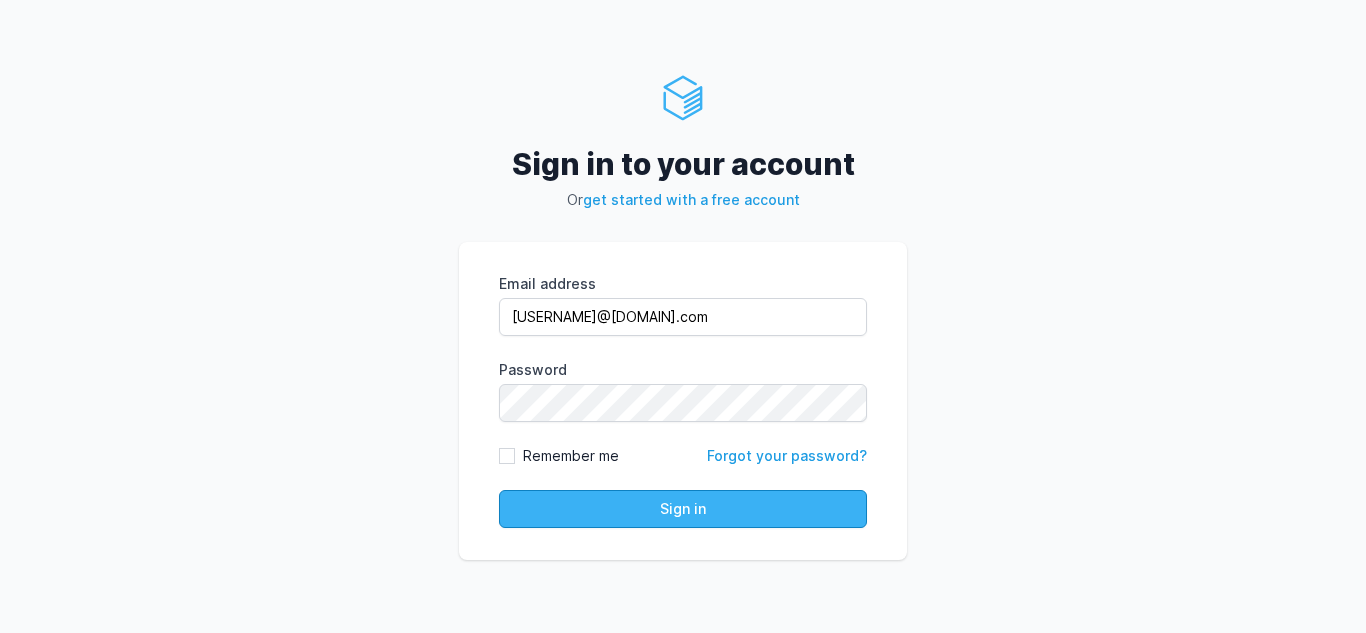 click on "Sign in" at bounding box center (683, 509) 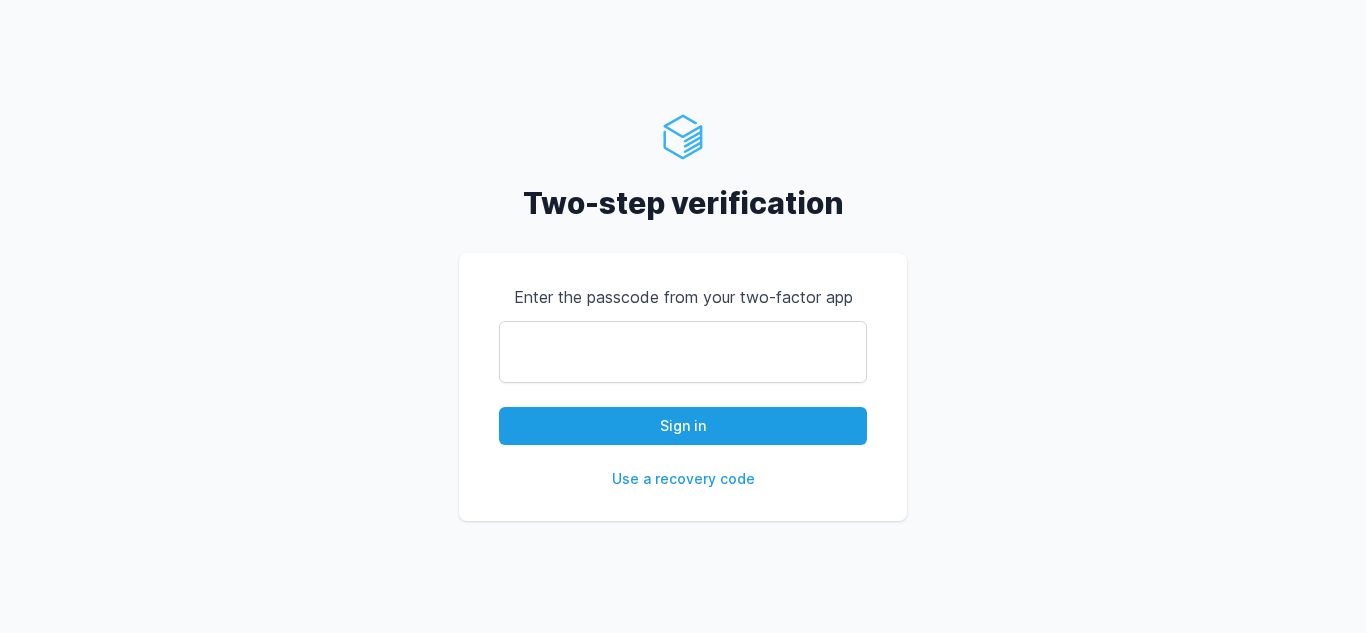 scroll, scrollTop: 0, scrollLeft: 0, axis: both 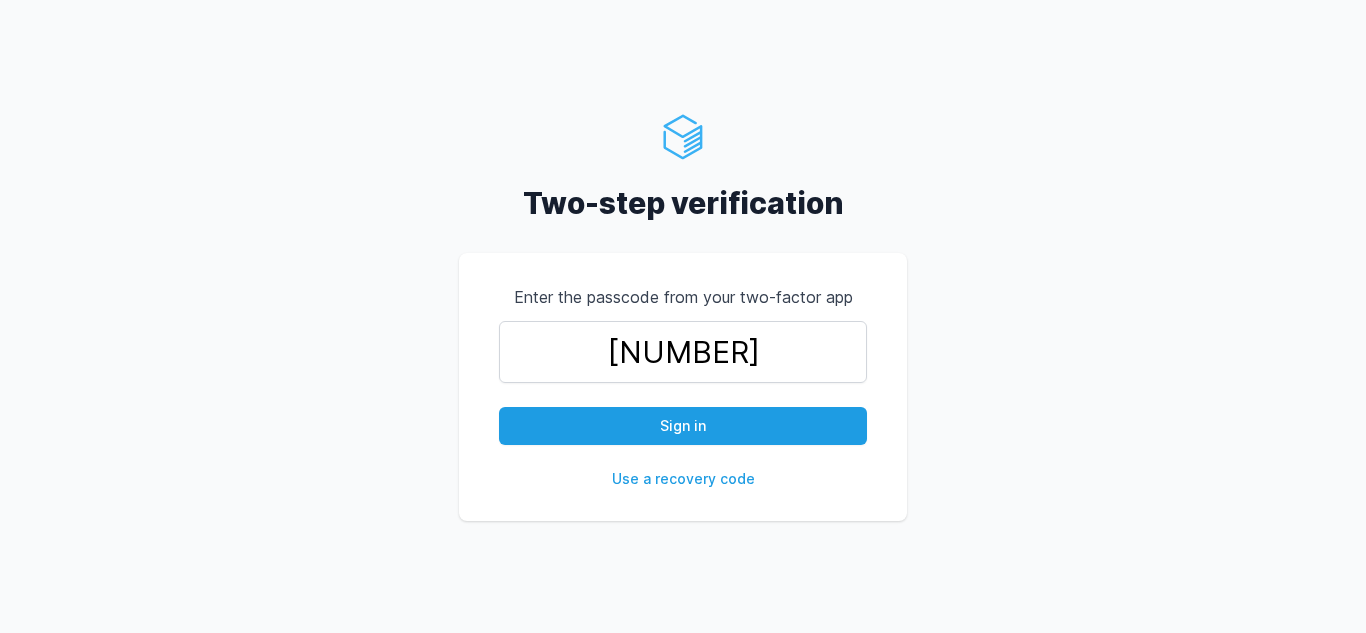 type on "[NUMBER]" 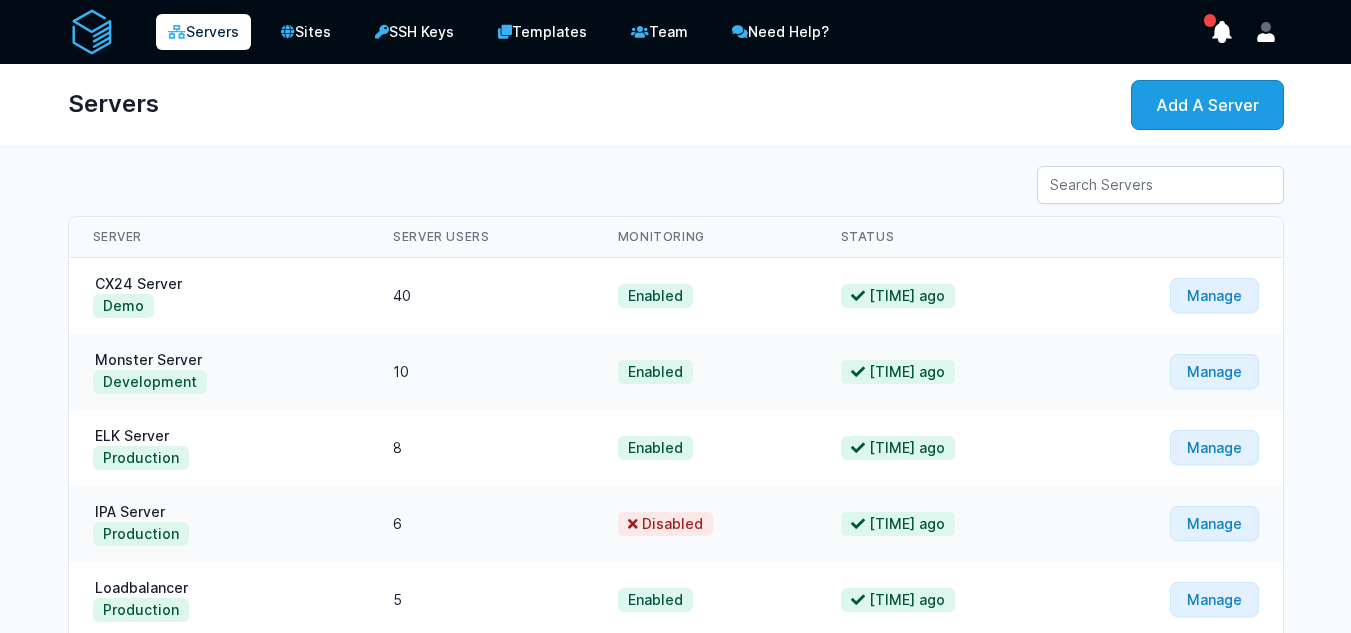 scroll, scrollTop: 0, scrollLeft: 0, axis: both 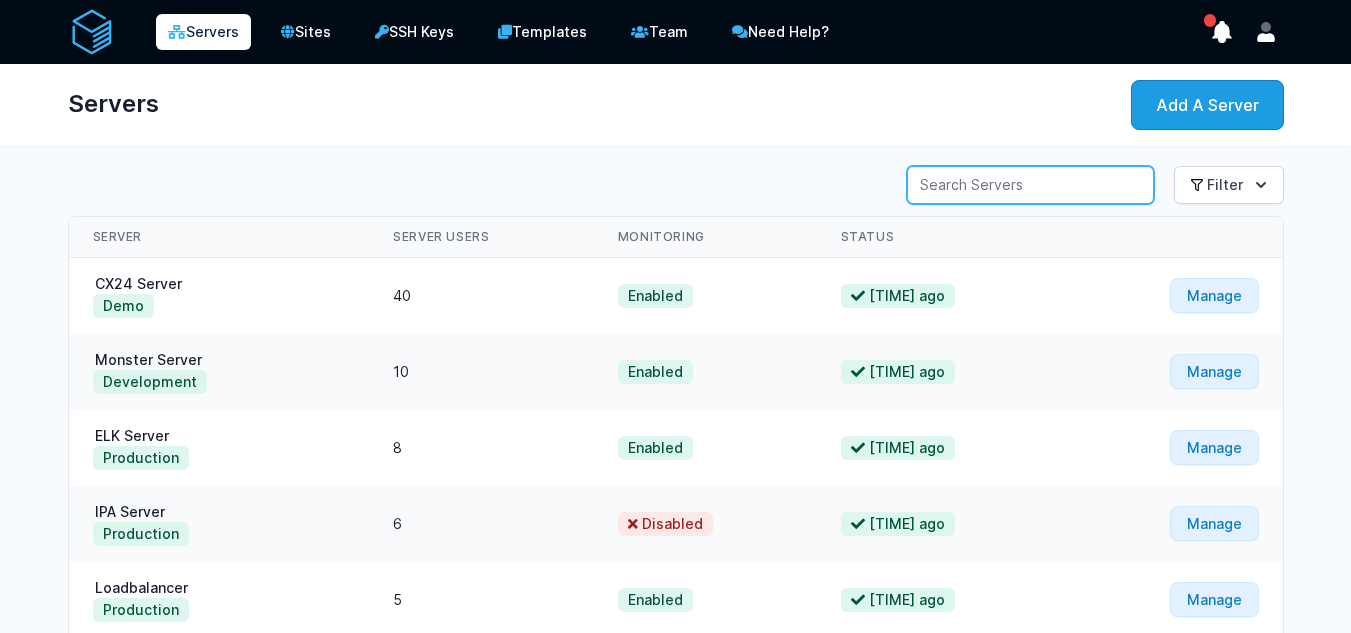 click on "Server Search" at bounding box center (1030, 185) 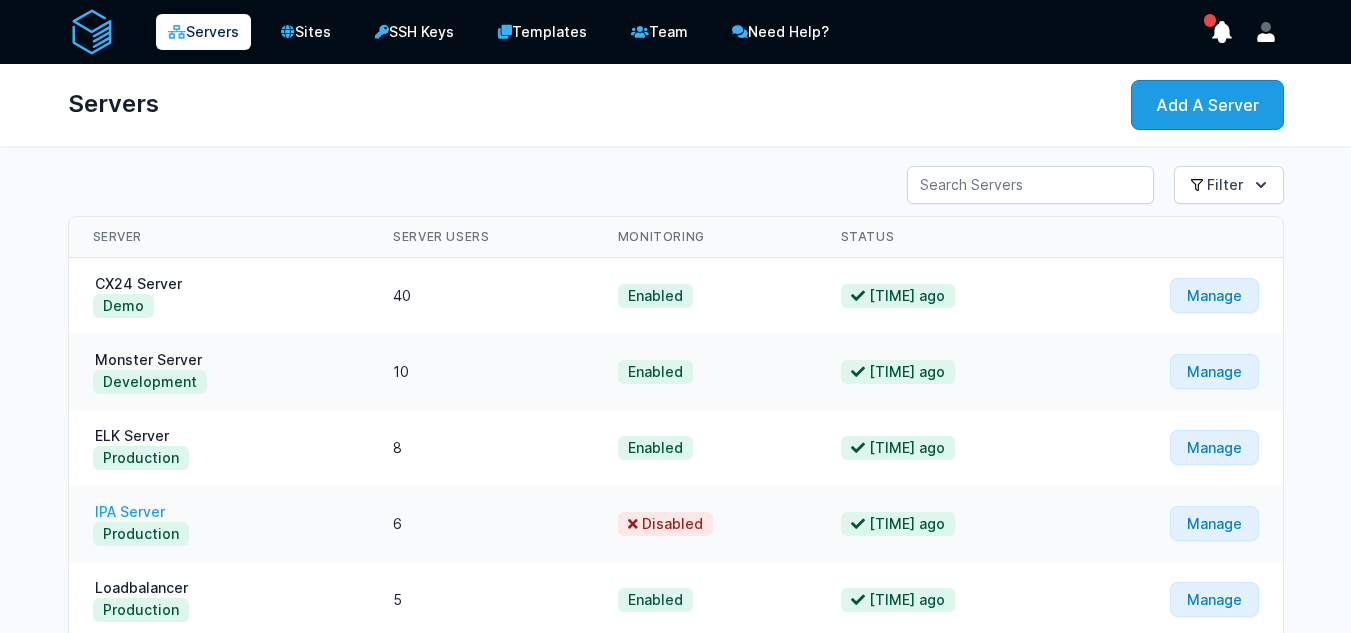 click on "IPA Server" at bounding box center (130, 511) 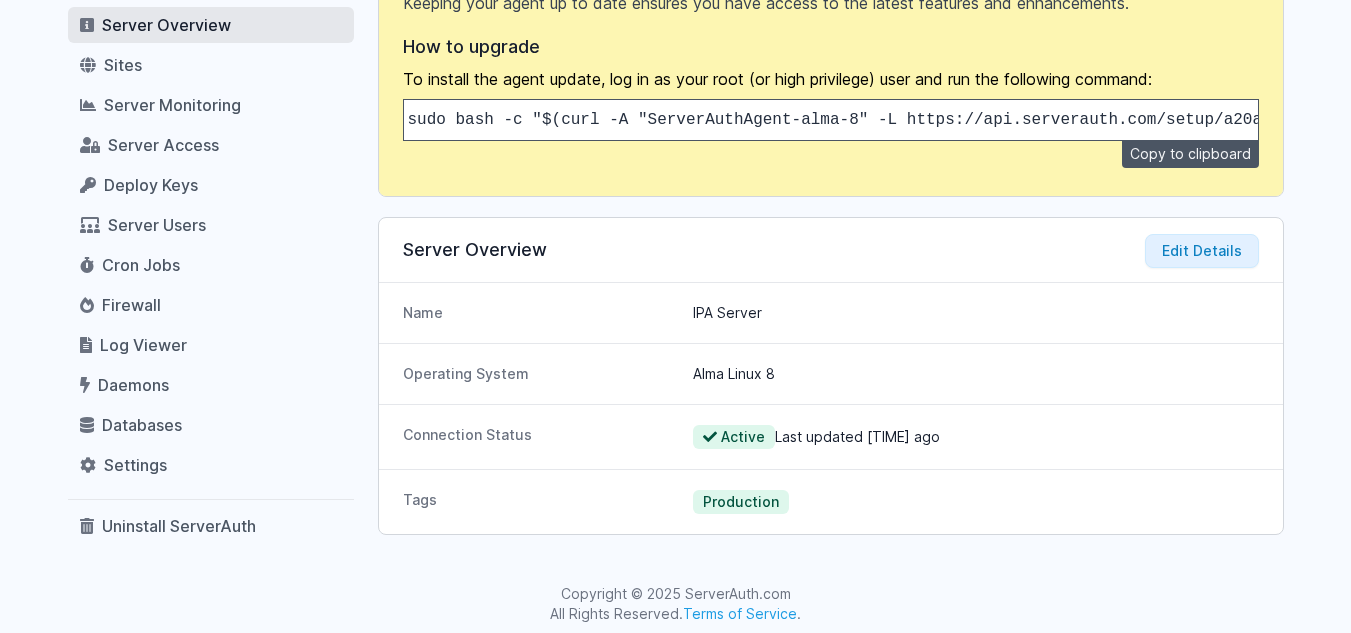 scroll, scrollTop: 249, scrollLeft: 0, axis: vertical 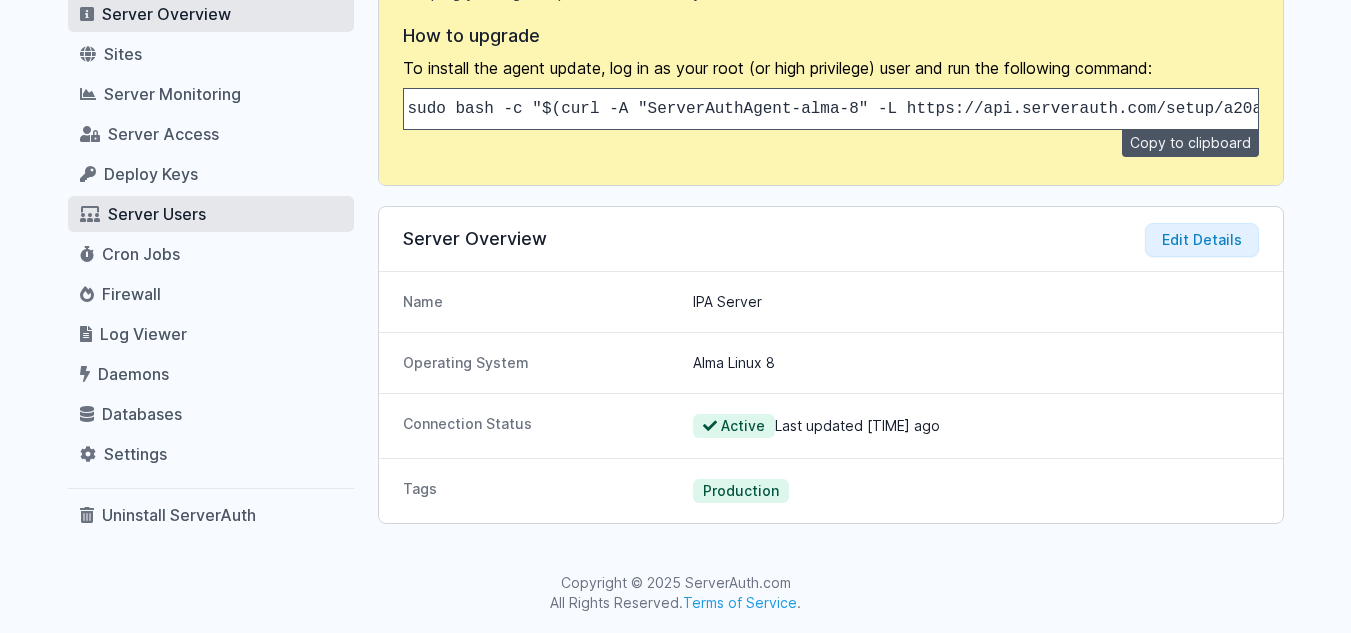 click on "Server Users" at bounding box center (157, 214) 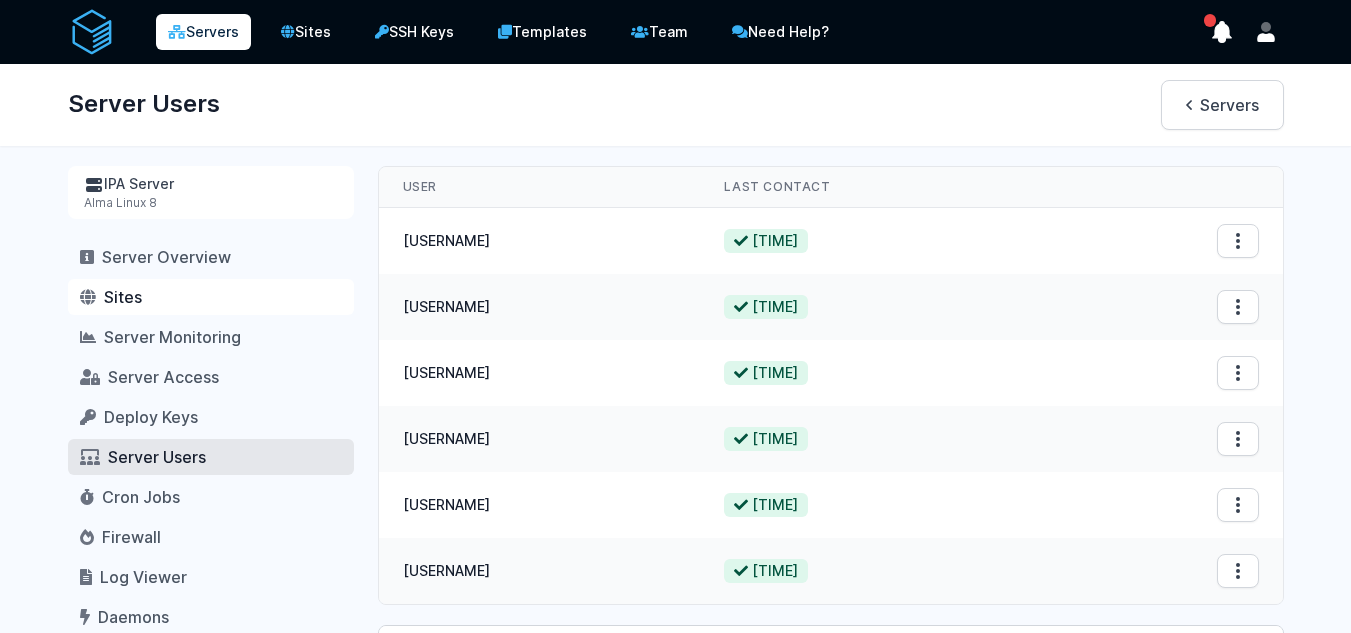 scroll, scrollTop: 0, scrollLeft: 0, axis: both 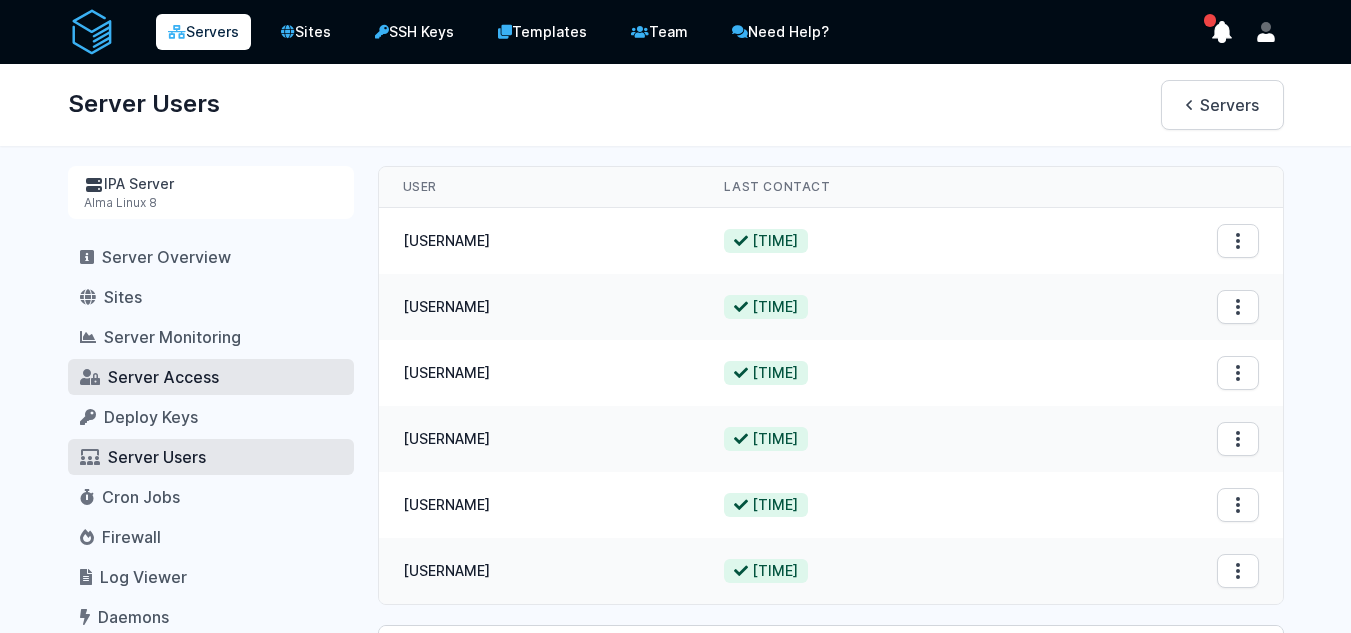 click on "Server Access" at bounding box center [163, 377] 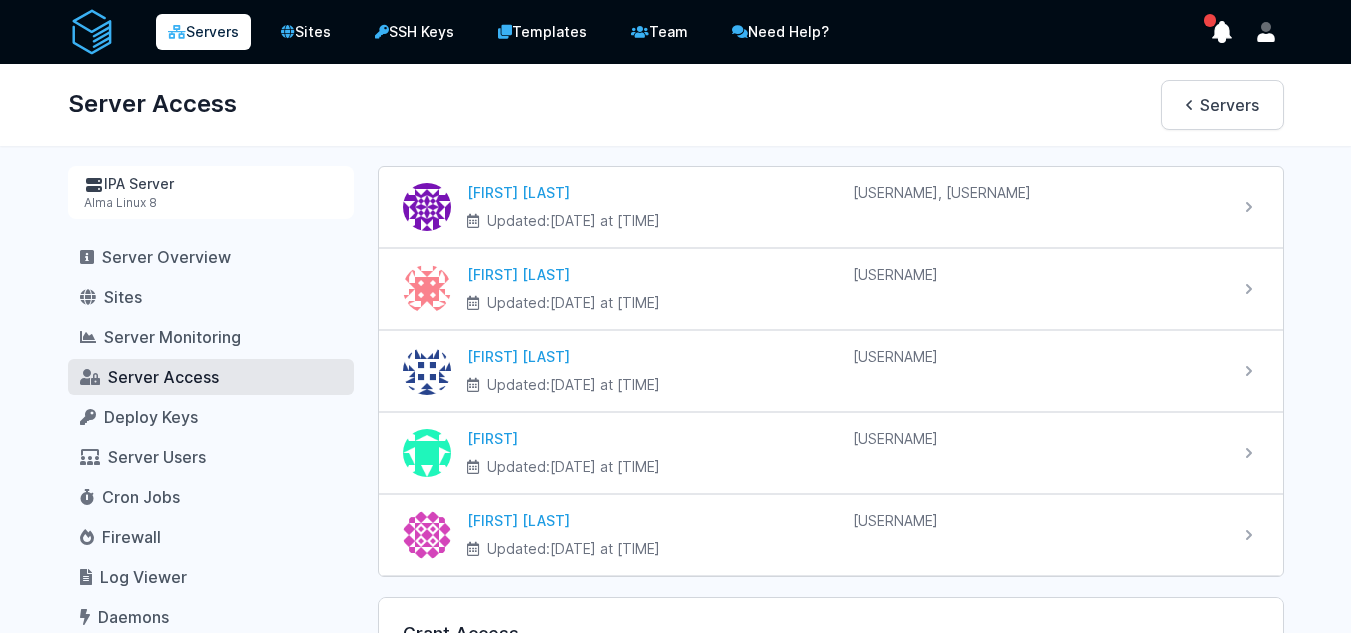 scroll, scrollTop: 0, scrollLeft: 0, axis: both 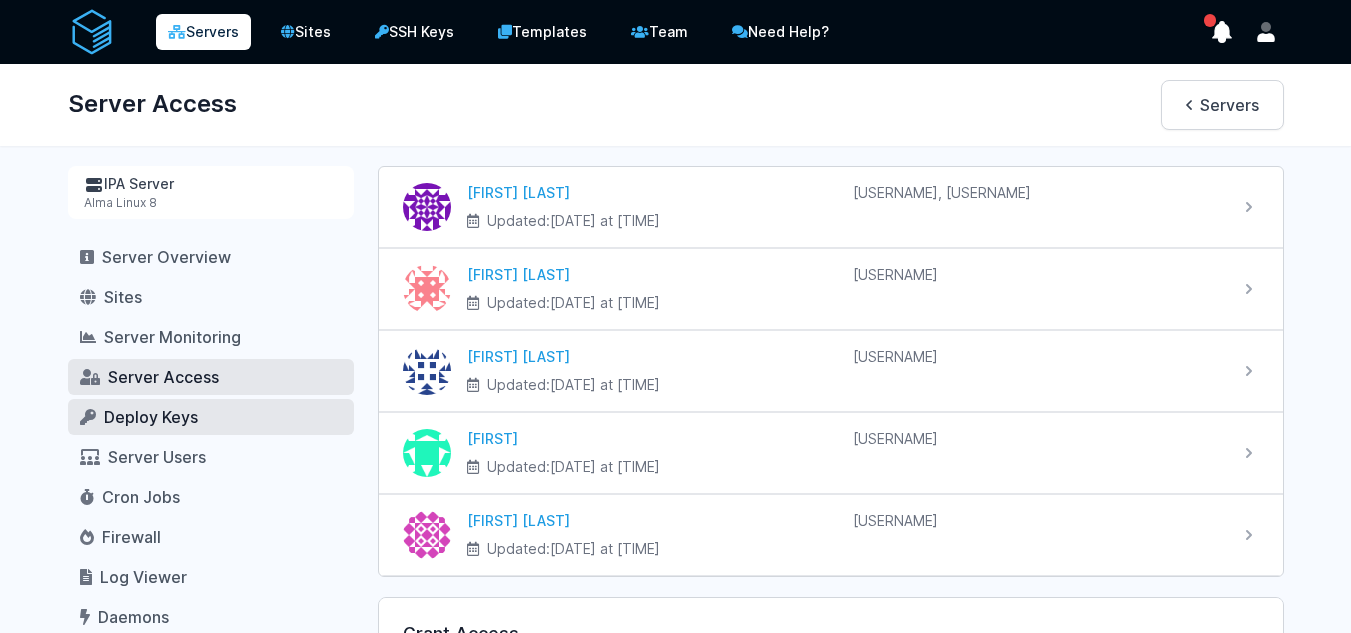 click on "Deploy Keys" at bounding box center [151, 417] 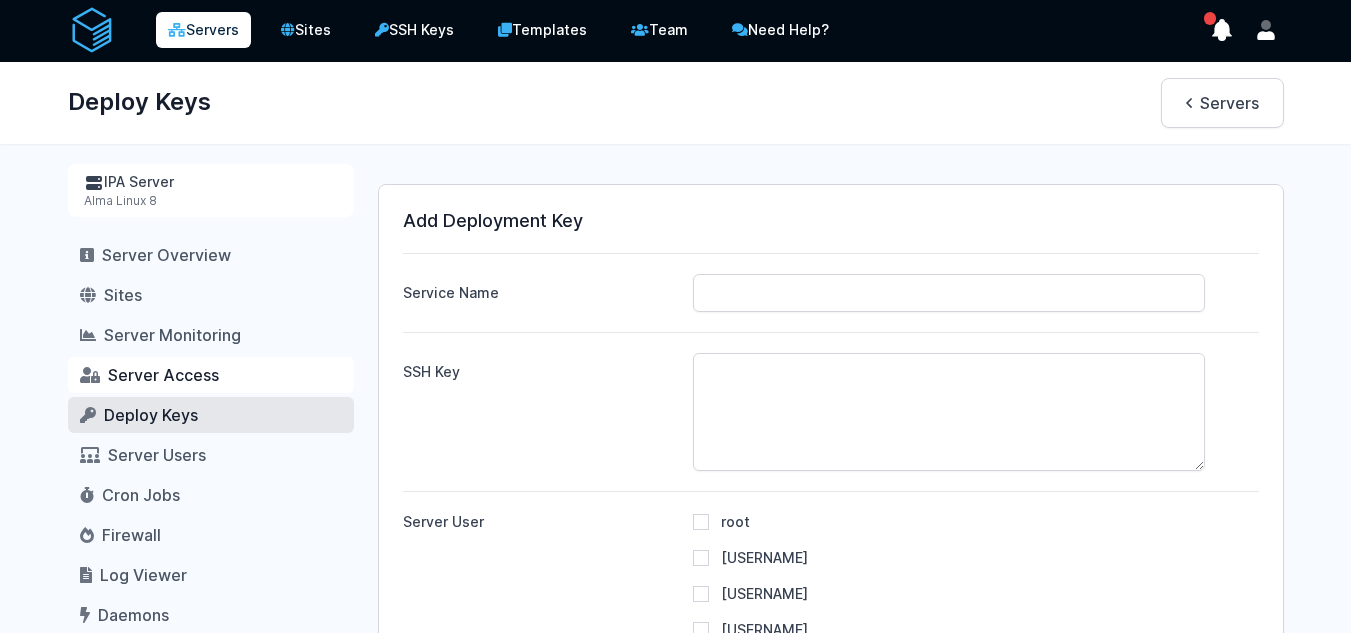 scroll, scrollTop: 0, scrollLeft: 0, axis: both 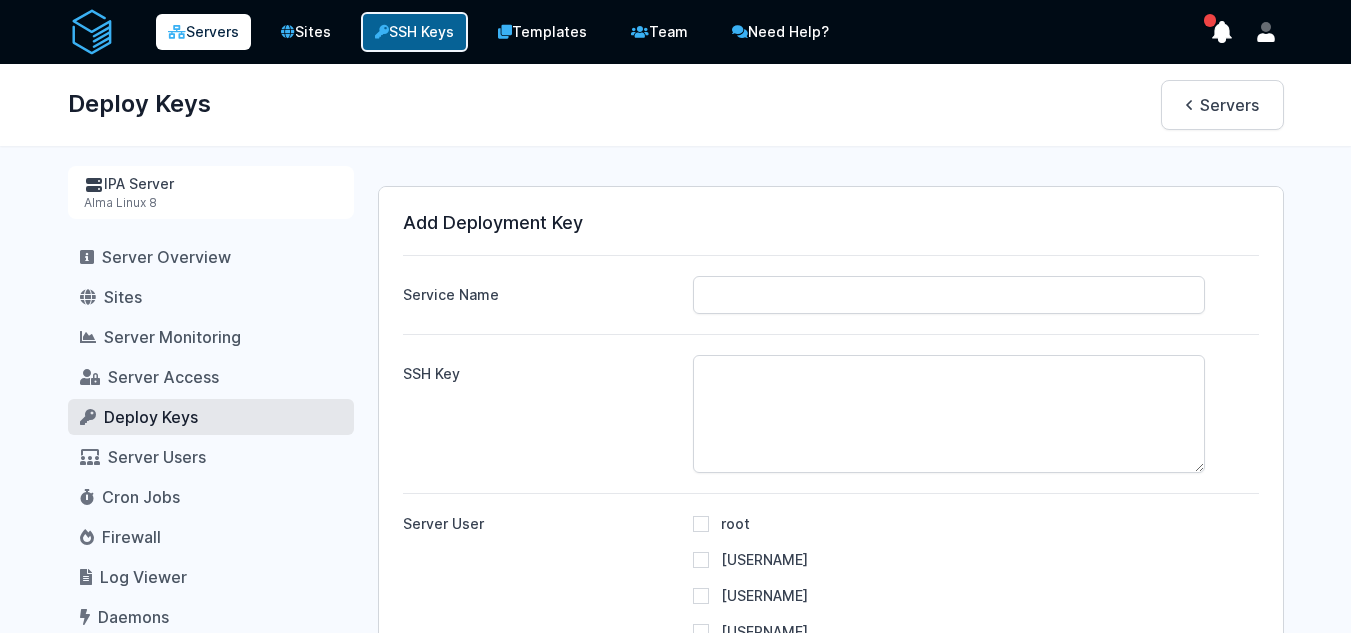 click on "SSH Keys" at bounding box center (414, 32) 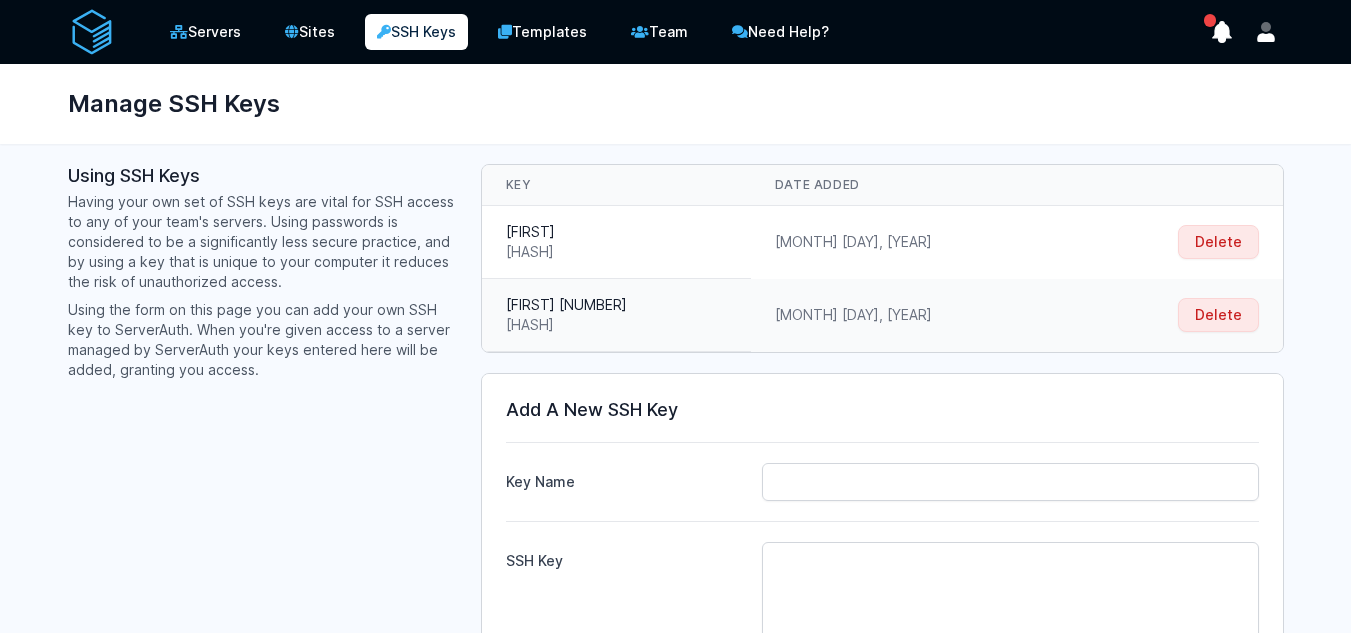 scroll, scrollTop: 0, scrollLeft: 0, axis: both 